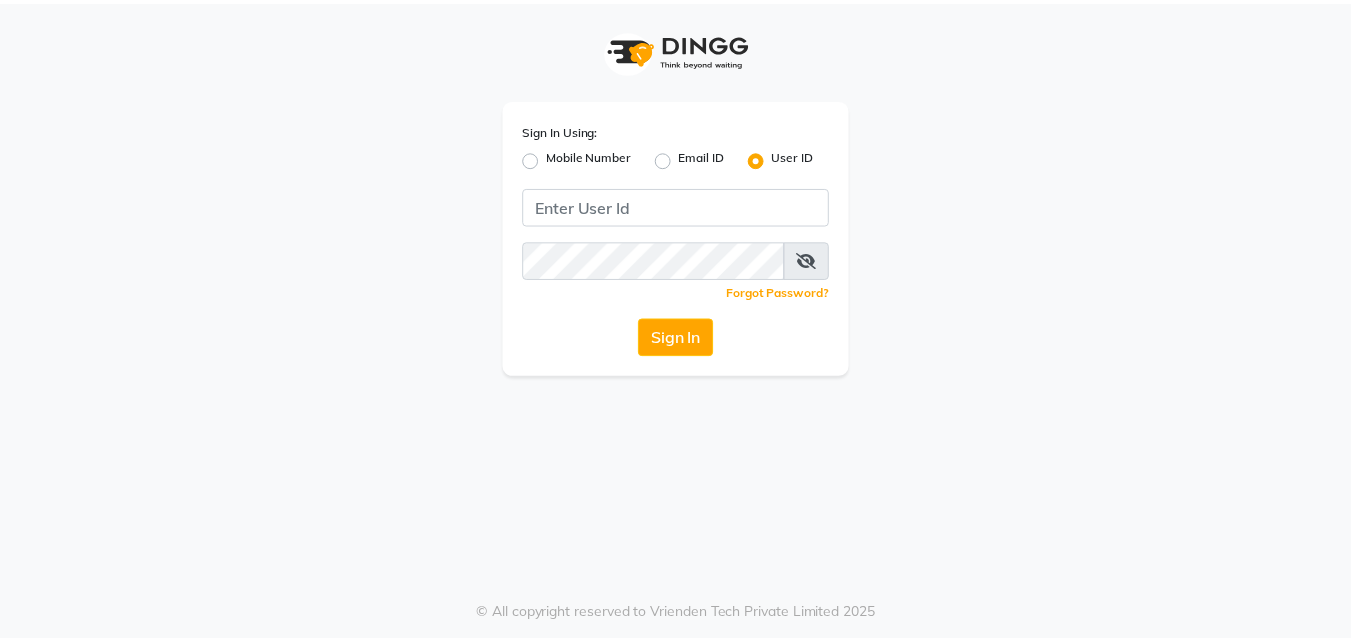 scroll, scrollTop: 0, scrollLeft: 0, axis: both 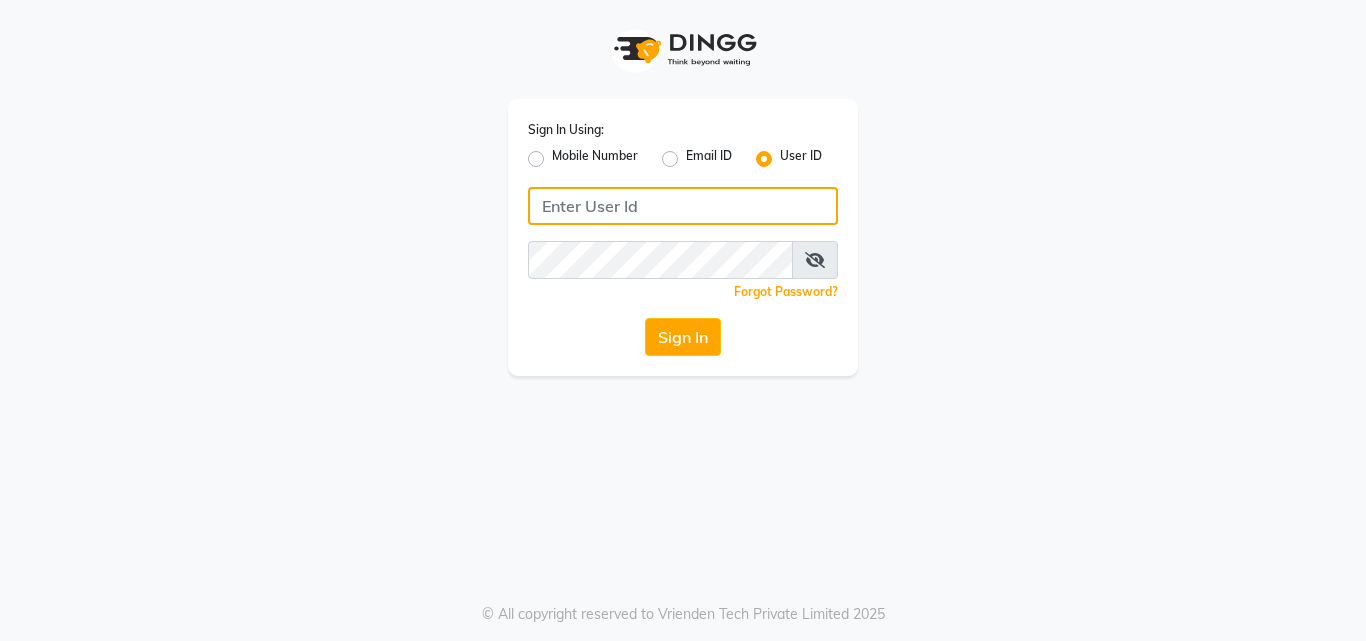 click 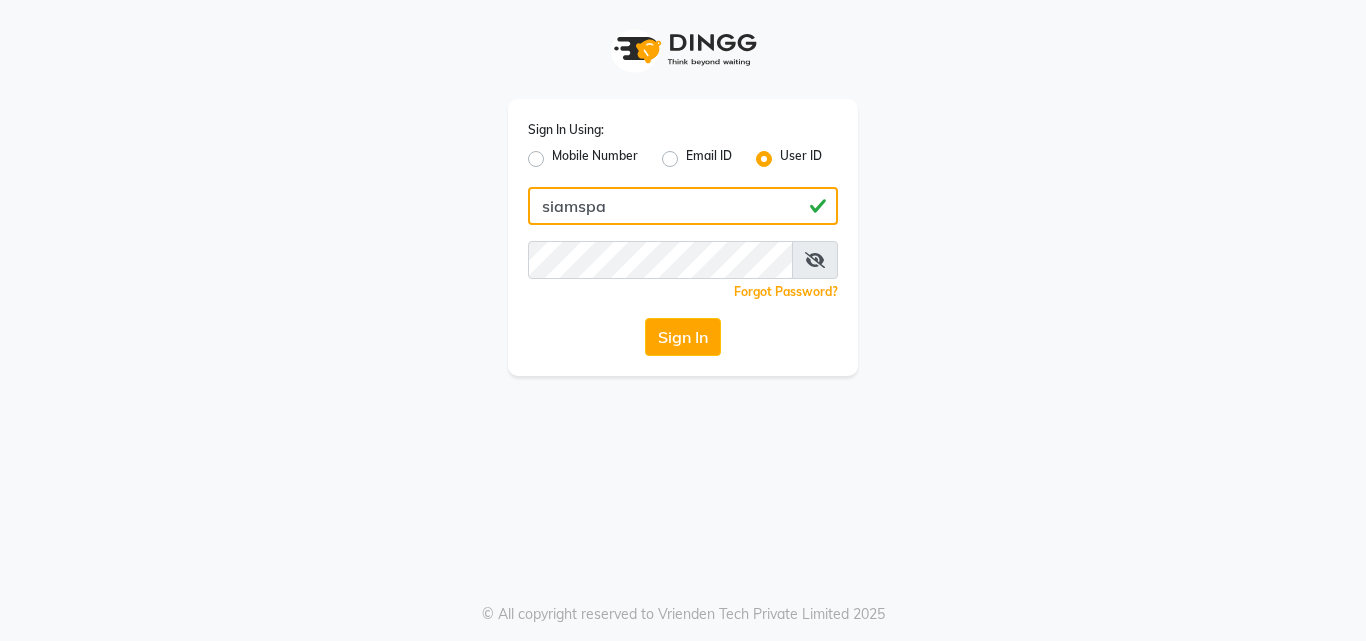 type on "siamspa" 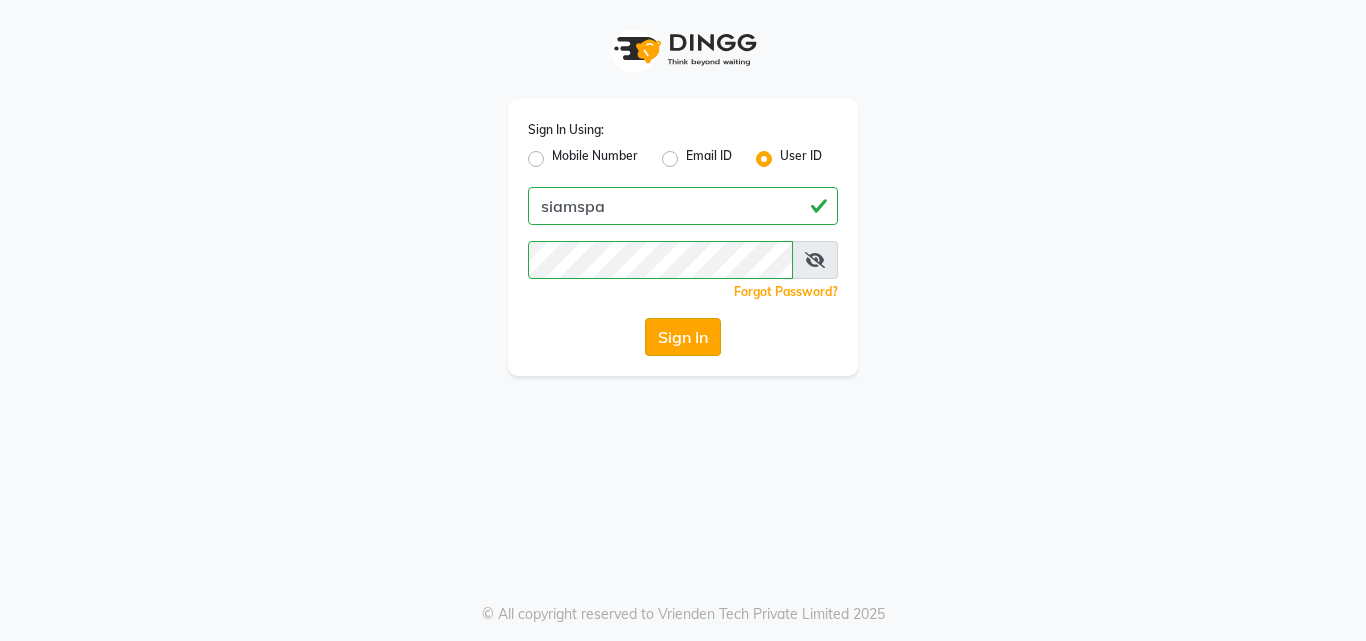 click on "Sign In" 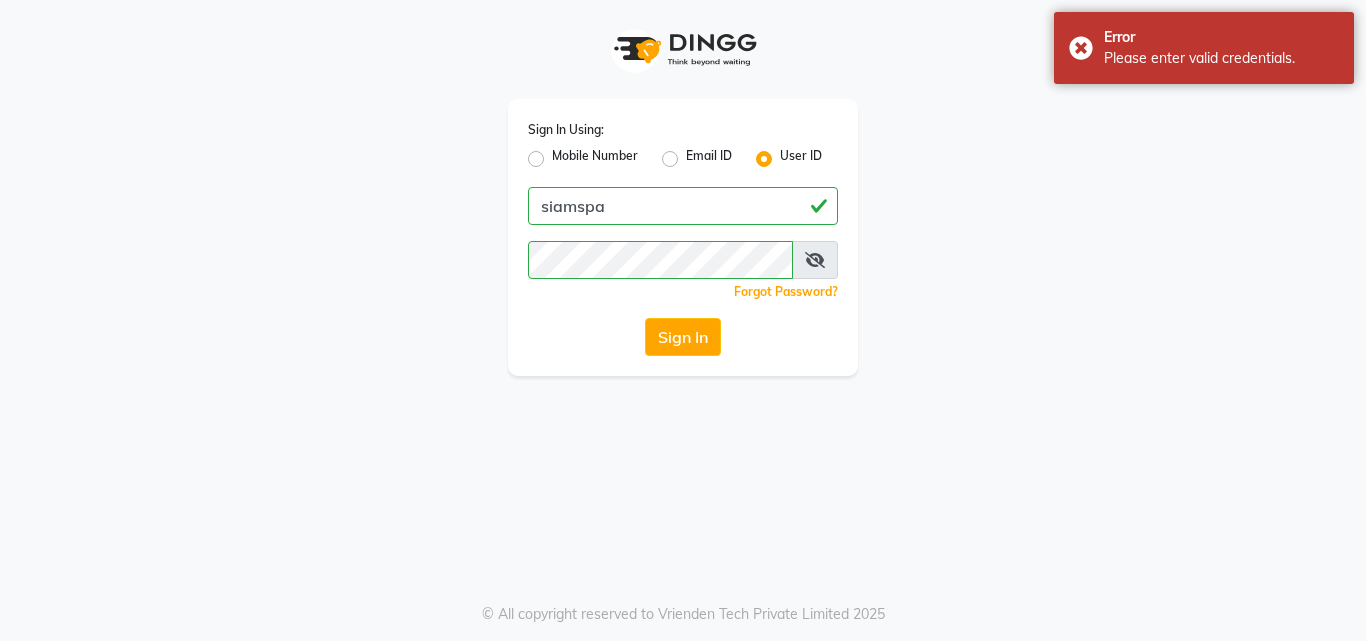click on "Sign In" 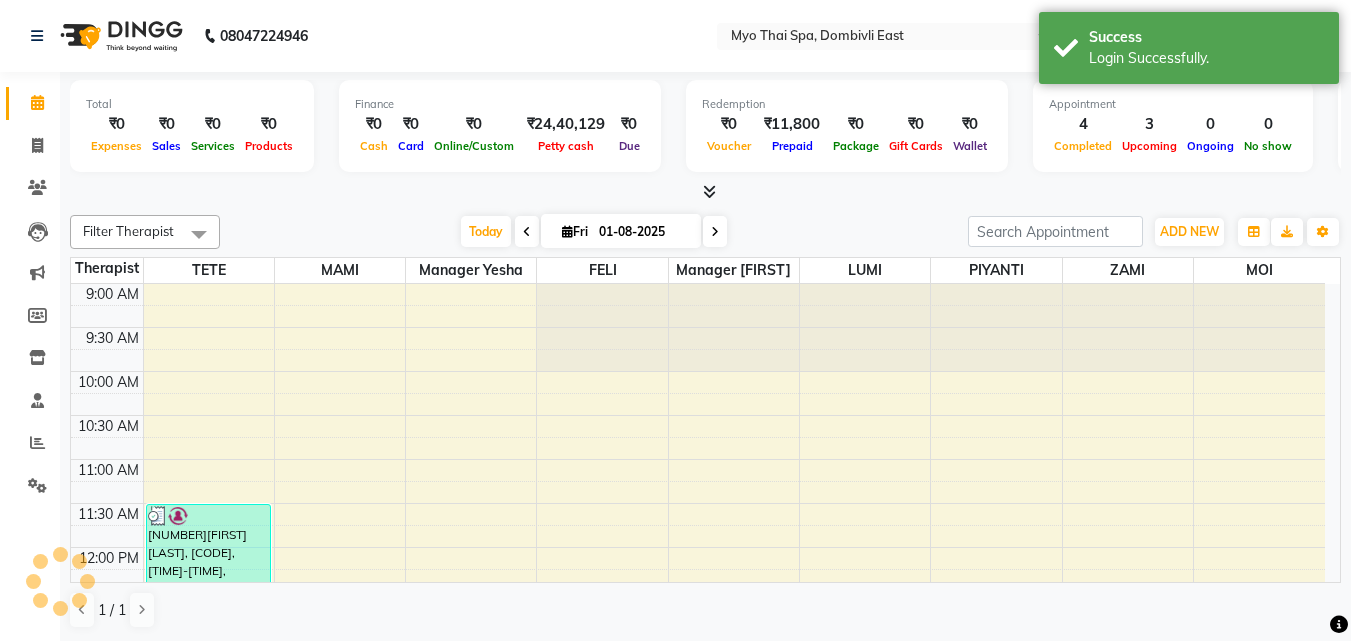 scroll, scrollTop: 0, scrollLeft: 0, axis: both 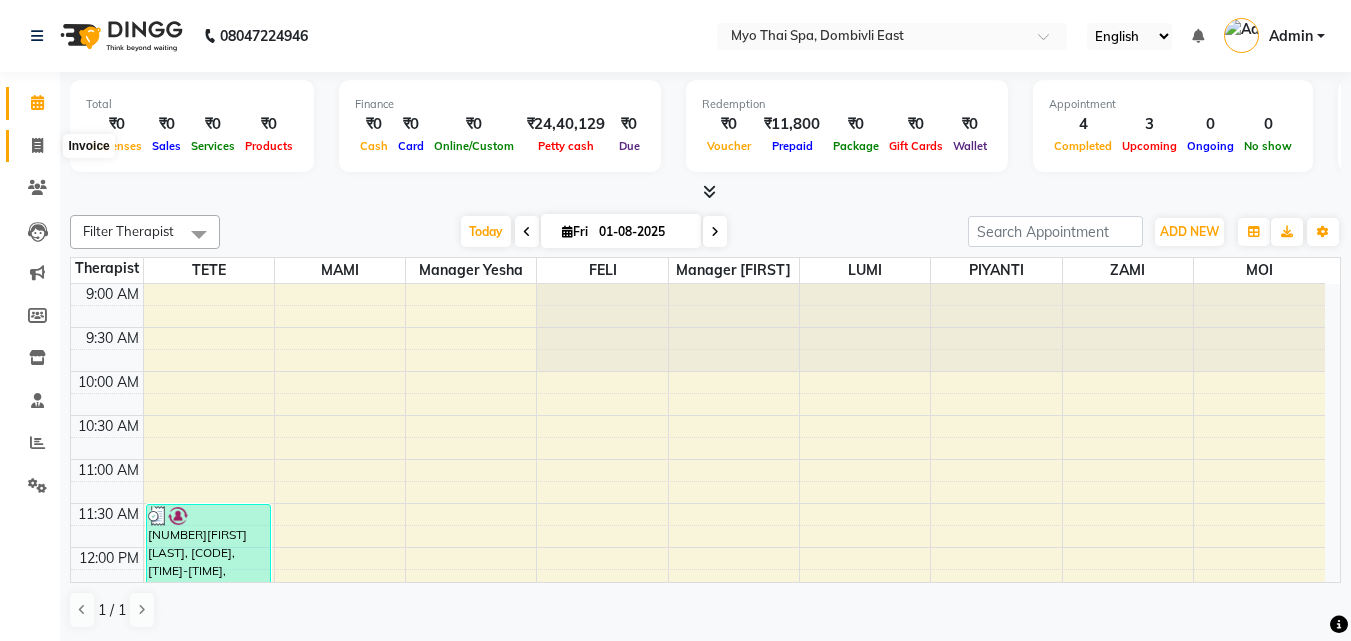 click 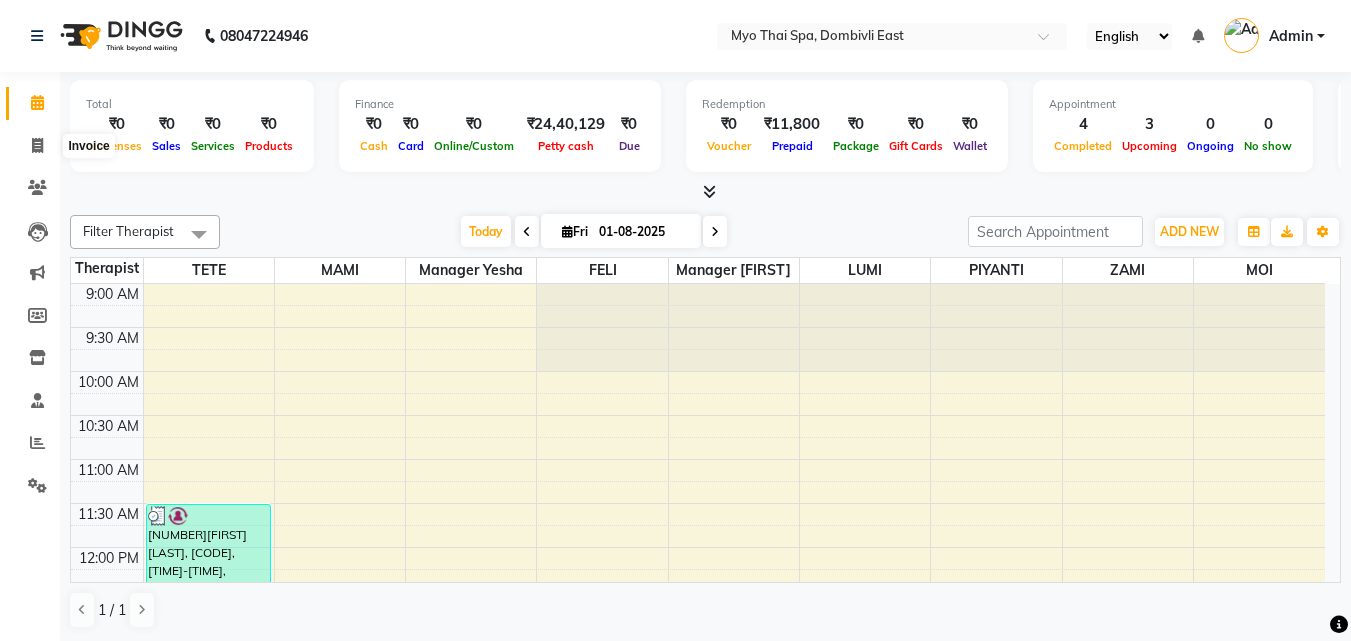 select on "service" 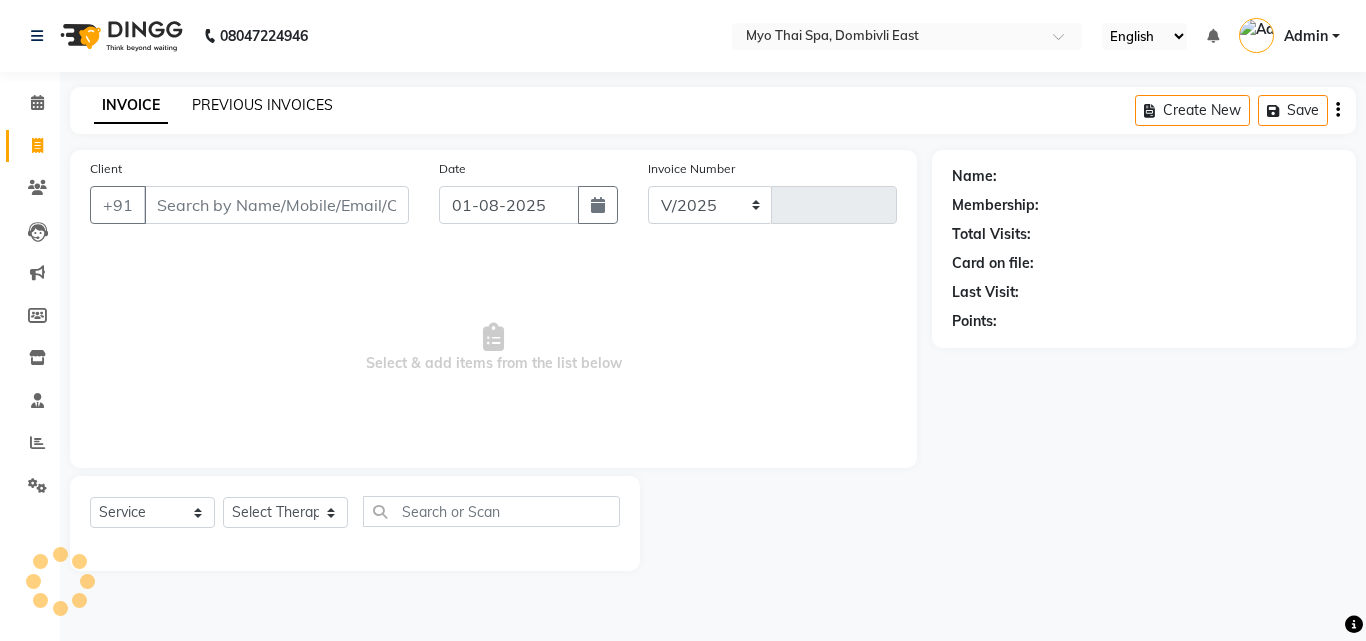 select on "5086" 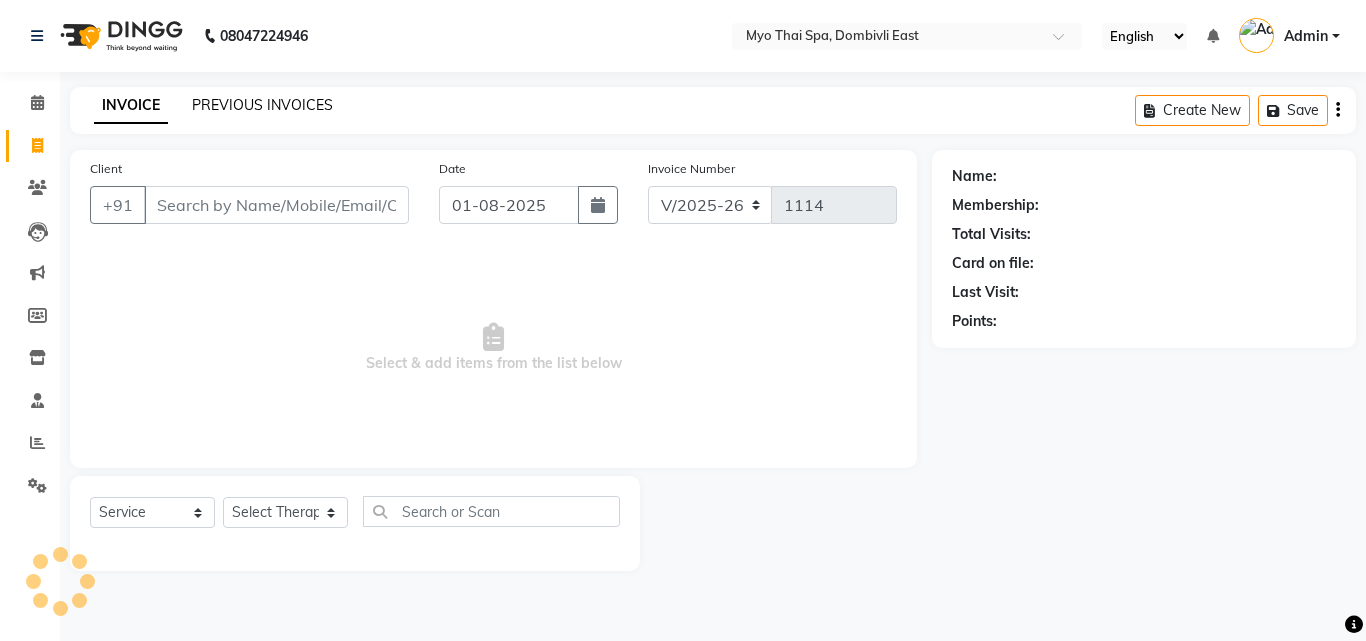 select on "V" 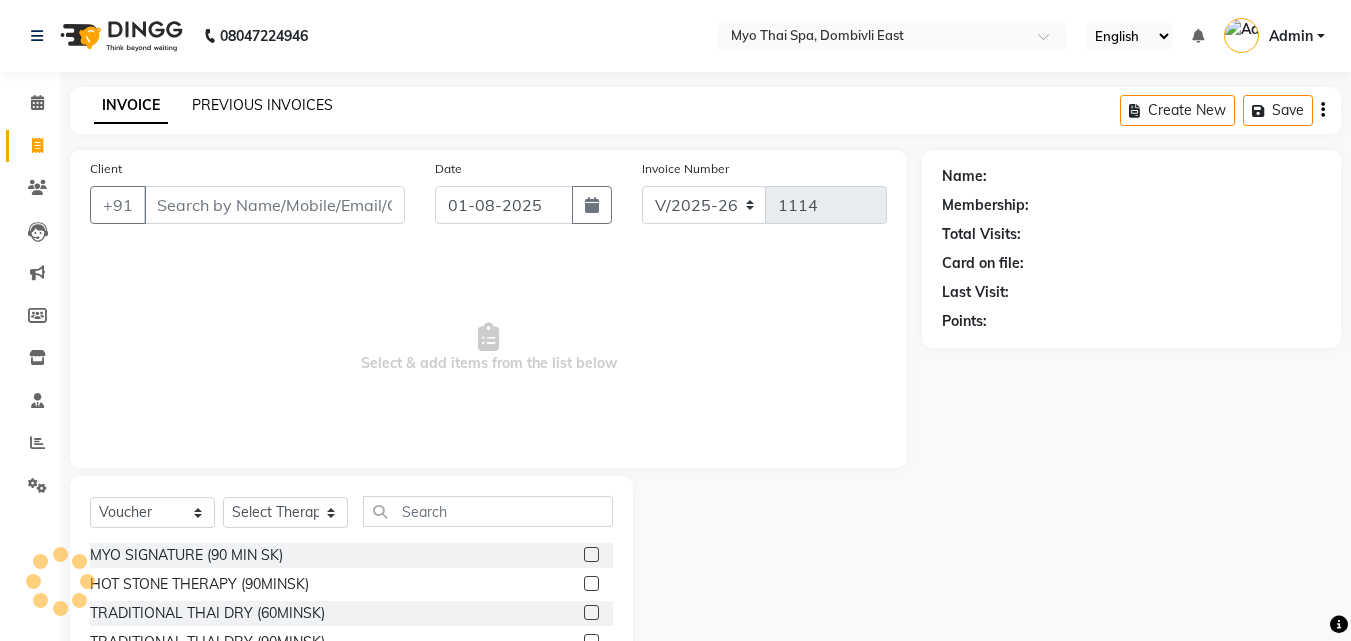 click on "PREVIOUS INVOICES" 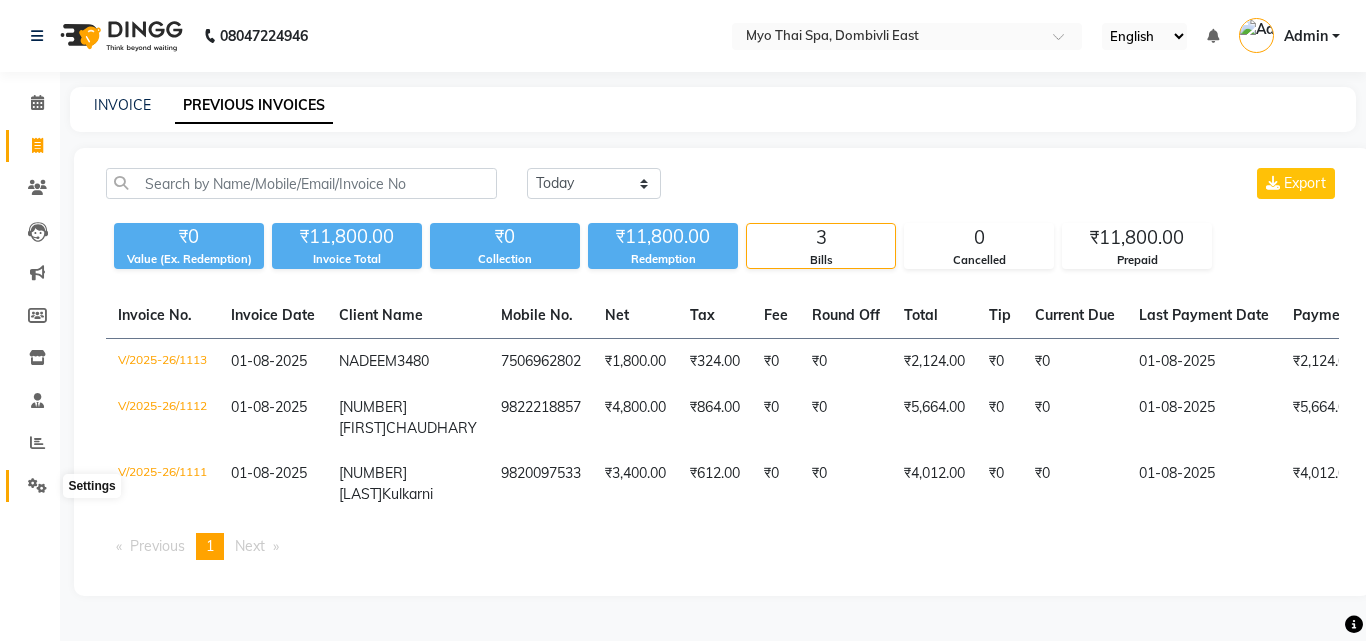click 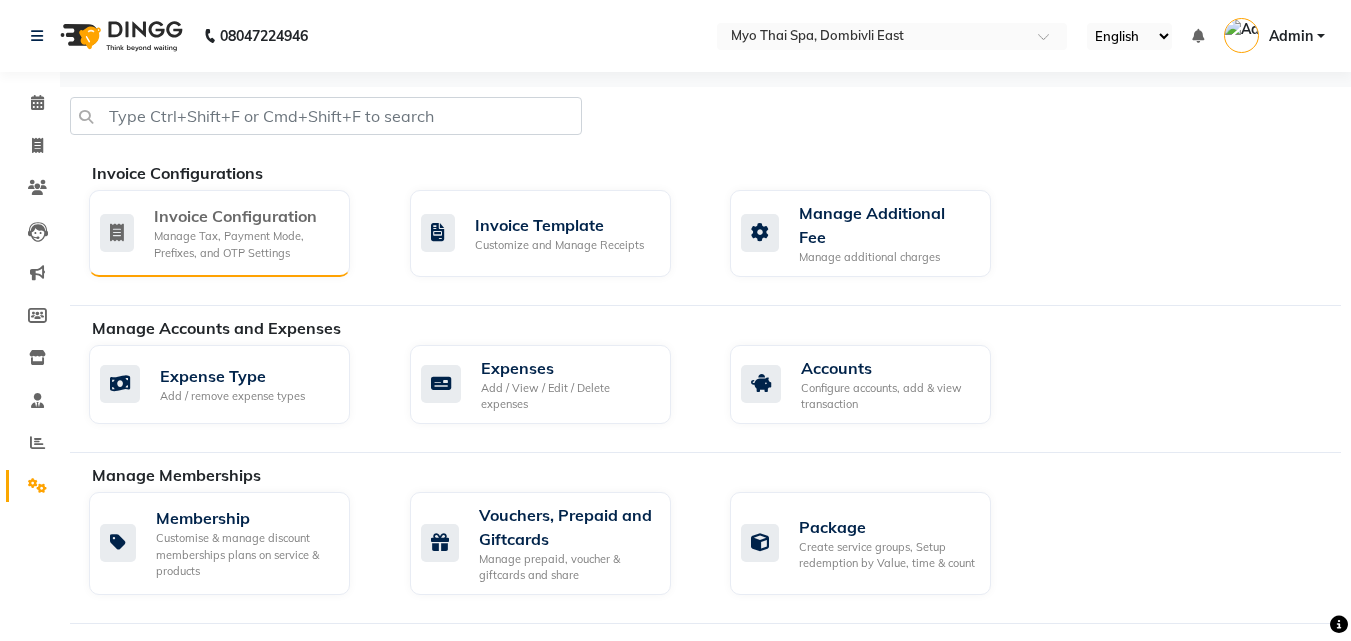 click on "Invoice Configuration" 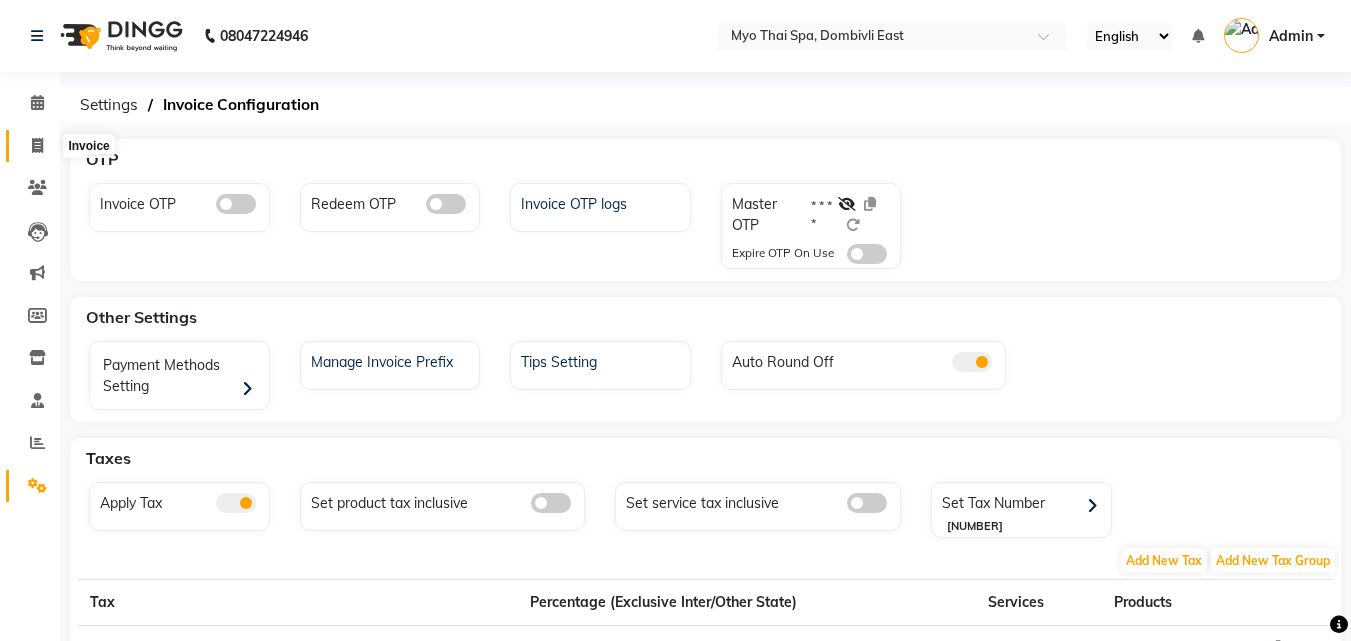 click 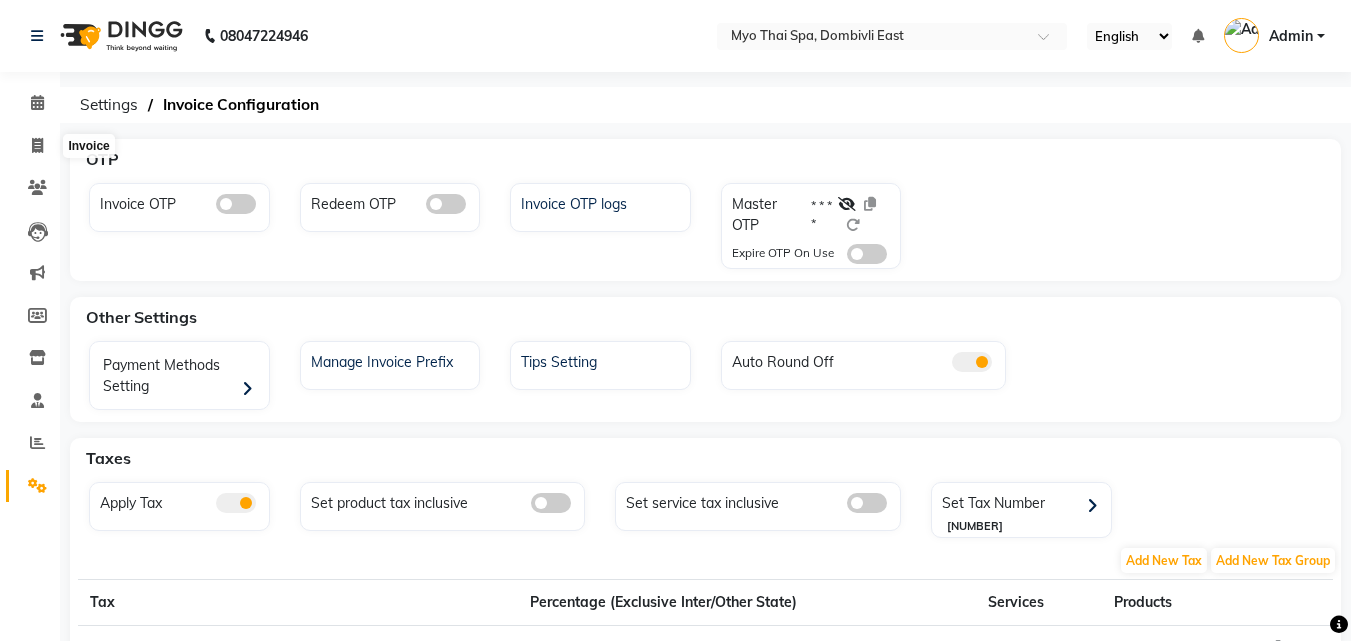 select on "5086" 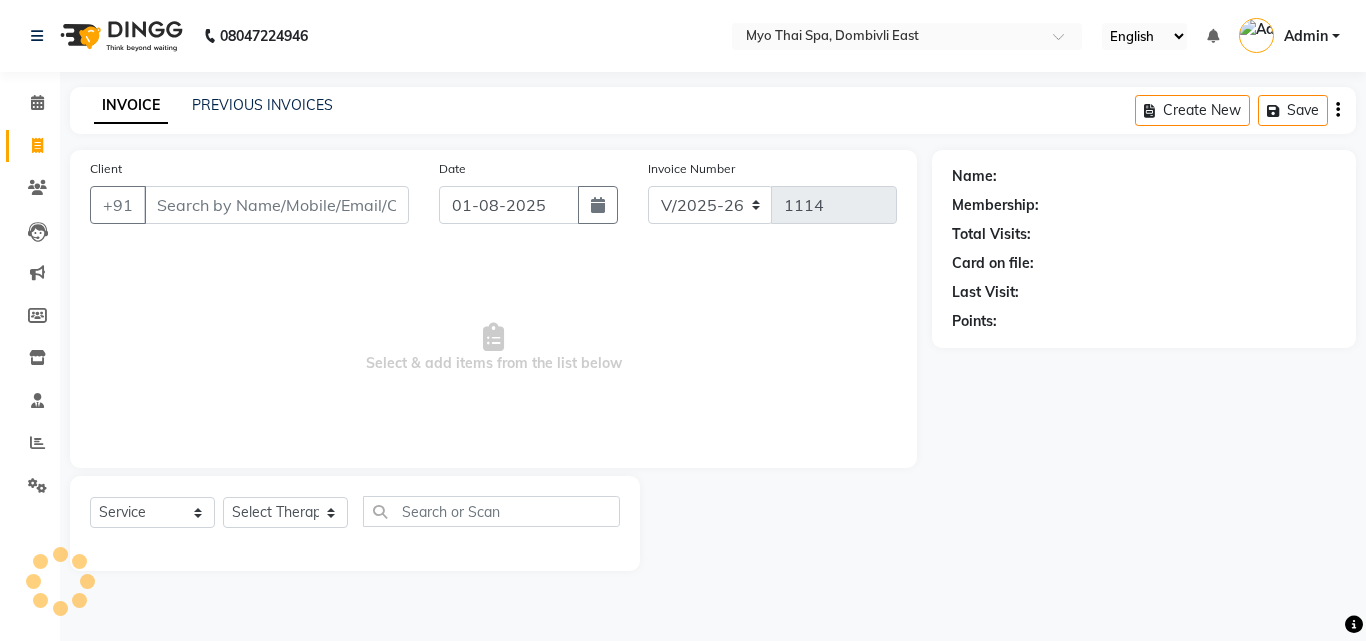 select on "V" 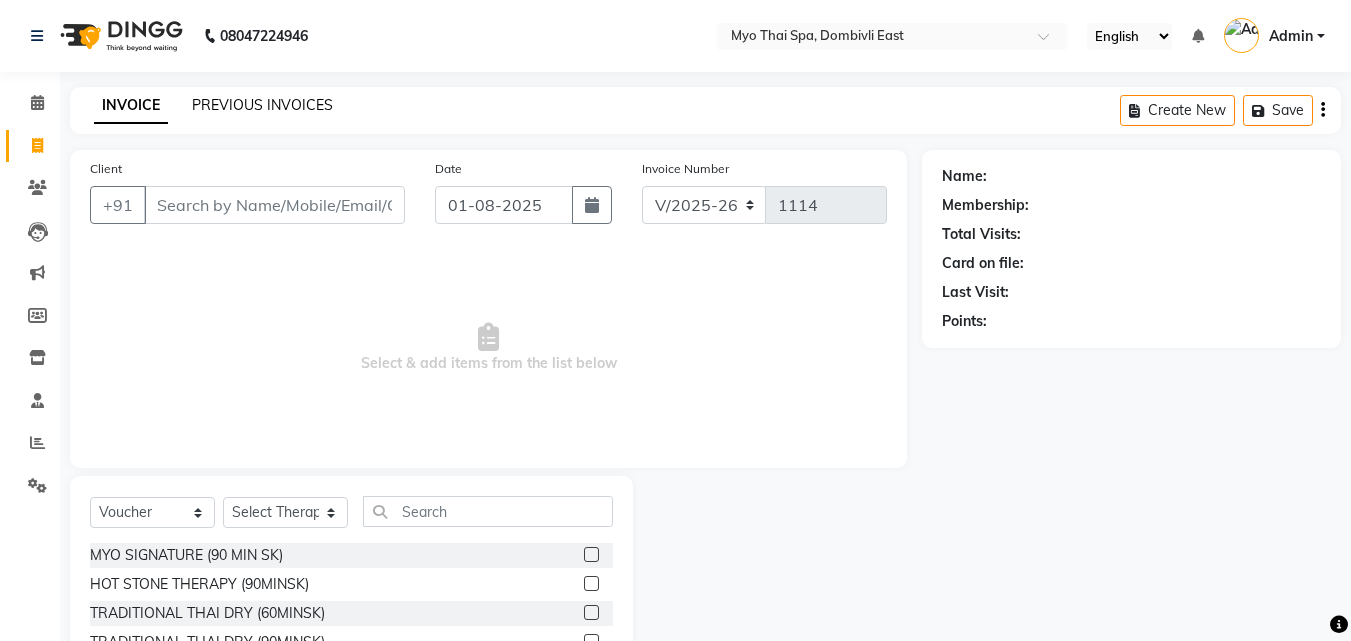 click on "PREVIOUS INVOICES" 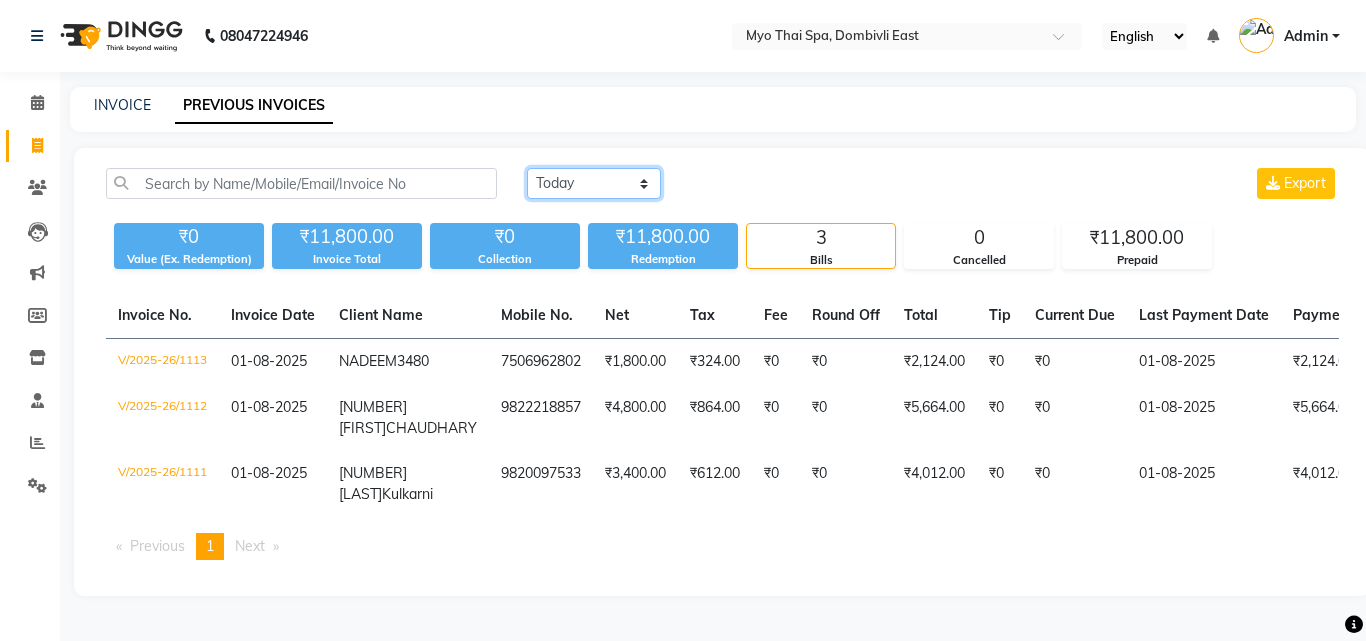drag, startPoint x: 633, startPoint y: 185, endPoint x: 616, endPoint y: 191, distance: 18.027756 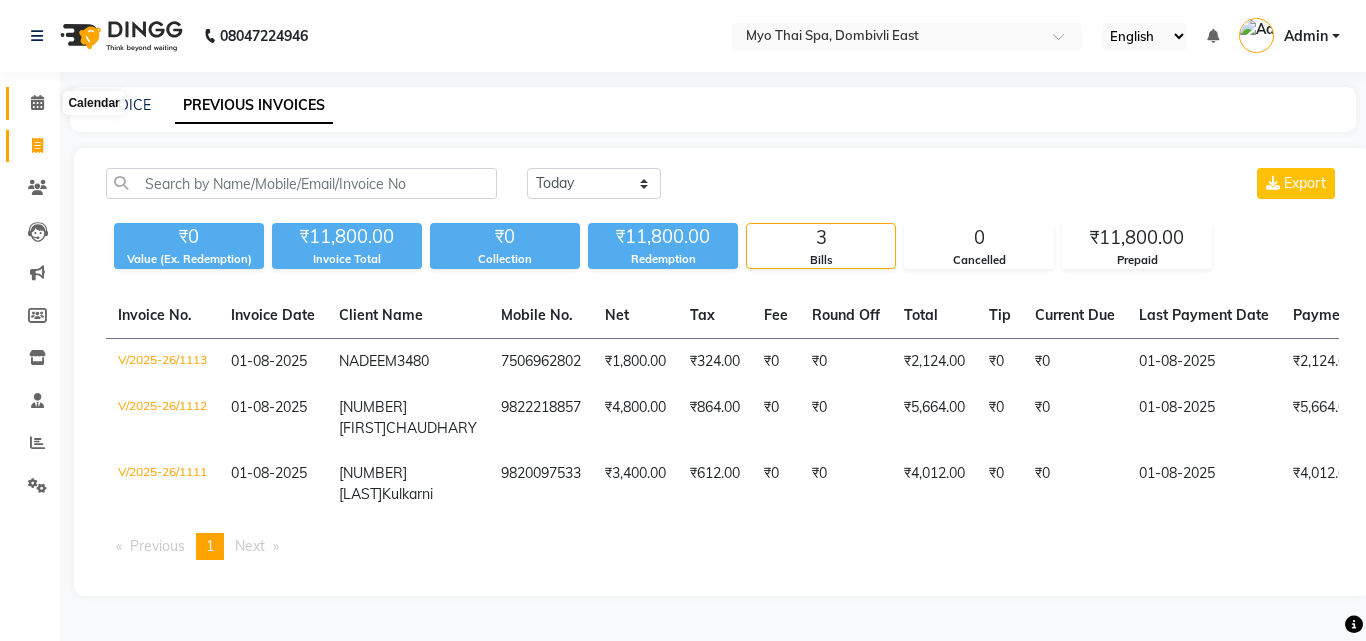 click 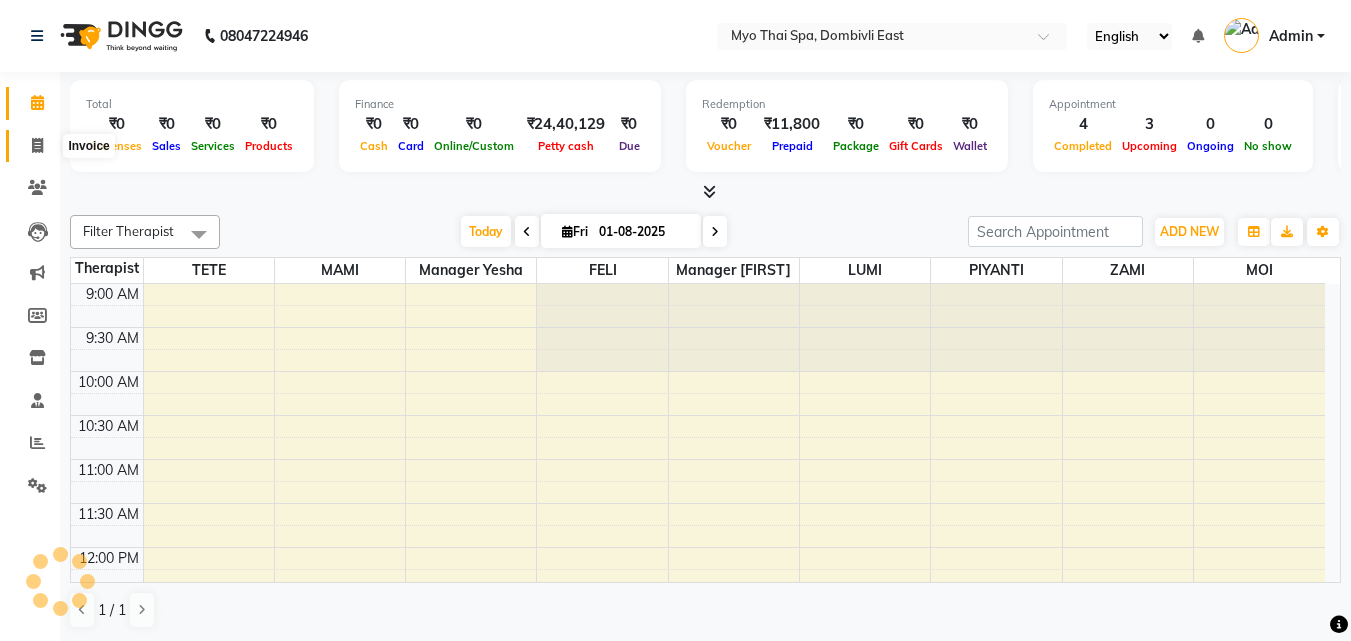 click 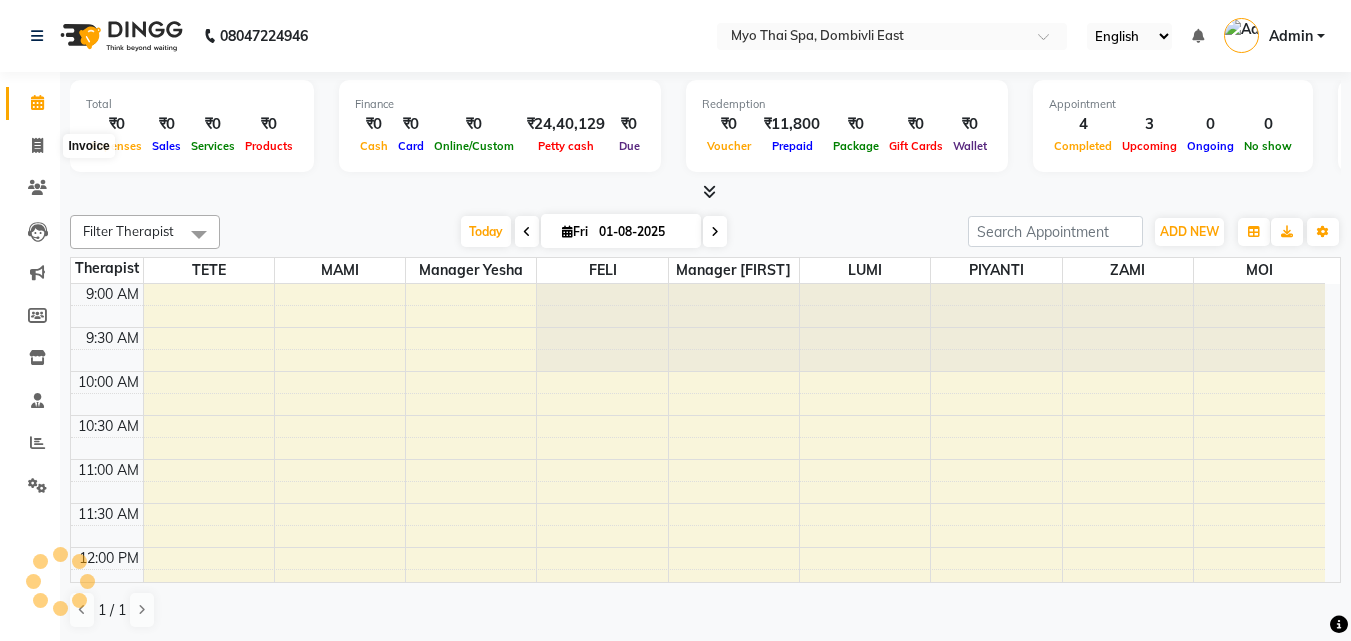 select on "service" 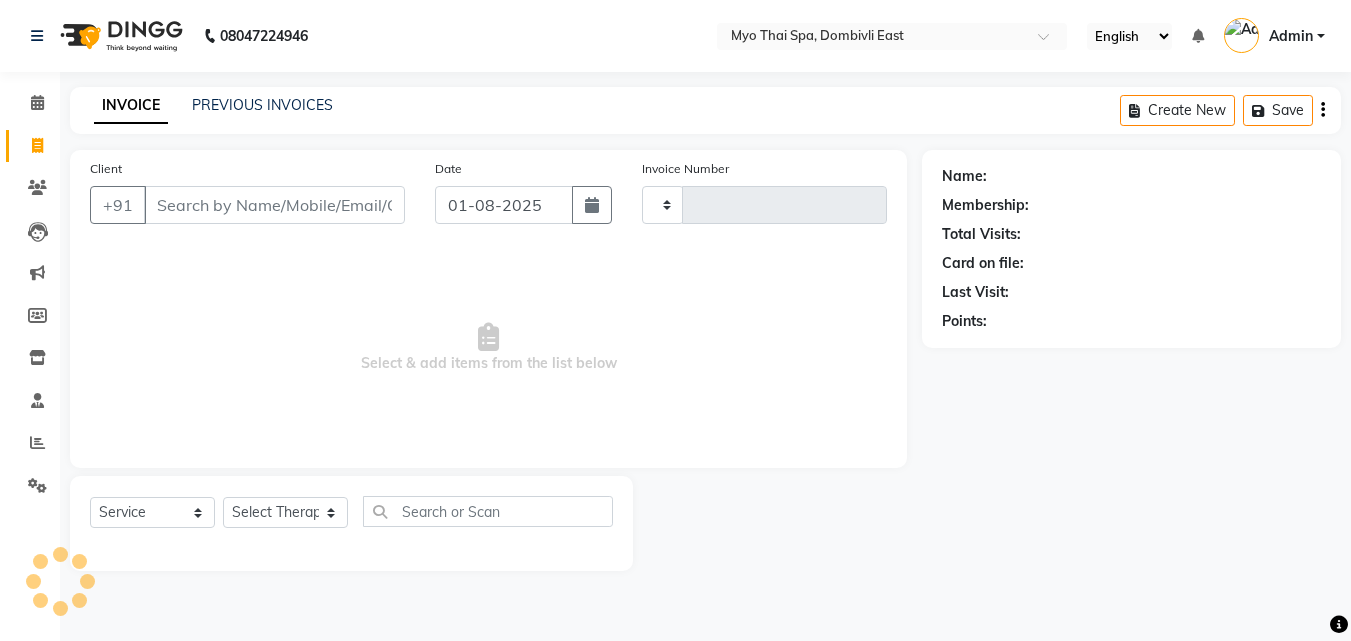 type on "1114" 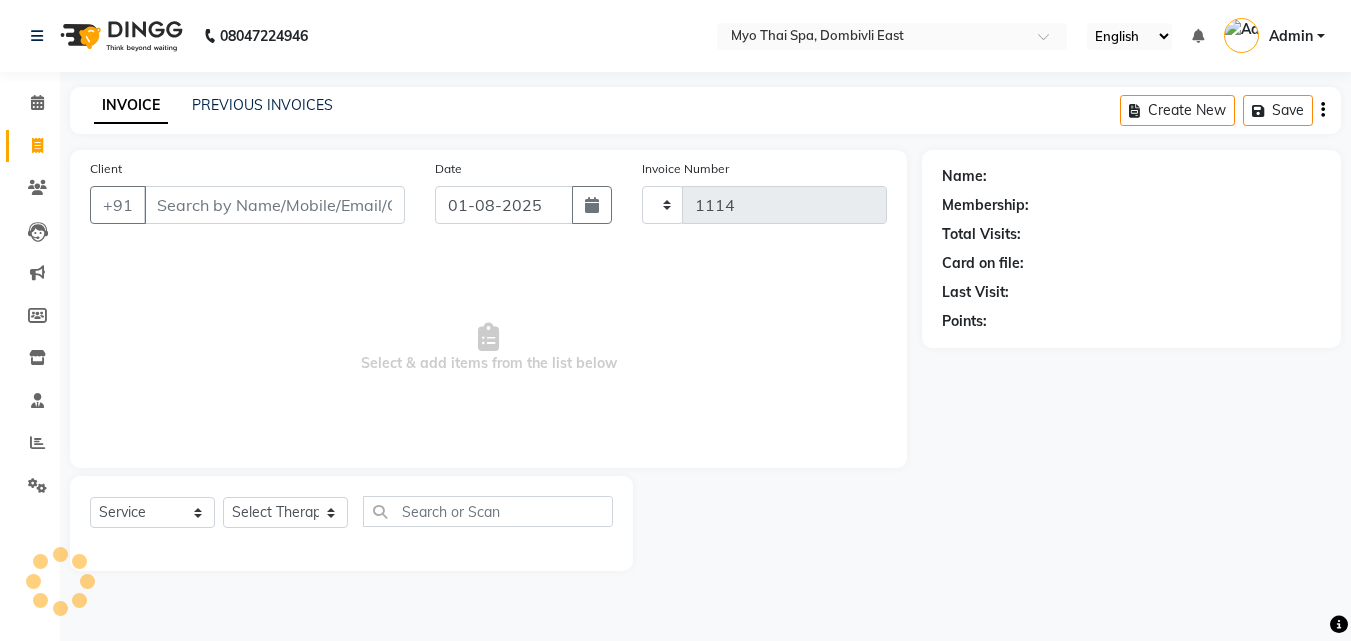 select on "5086" 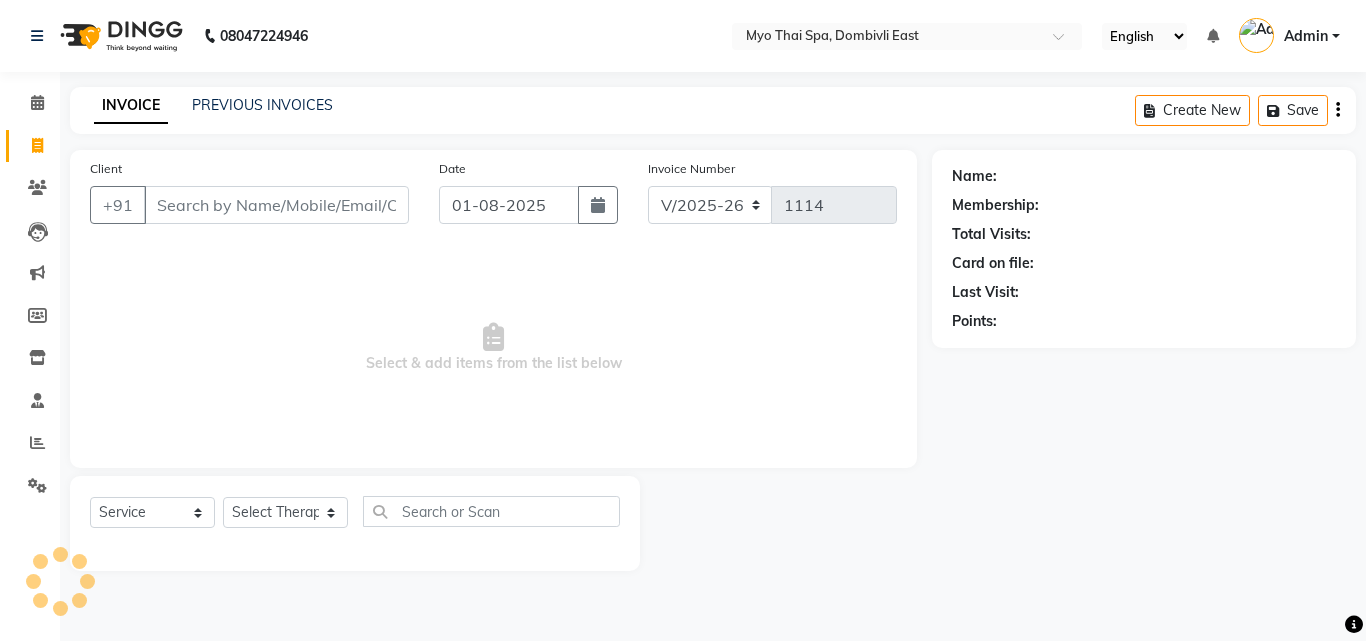 select on "V" 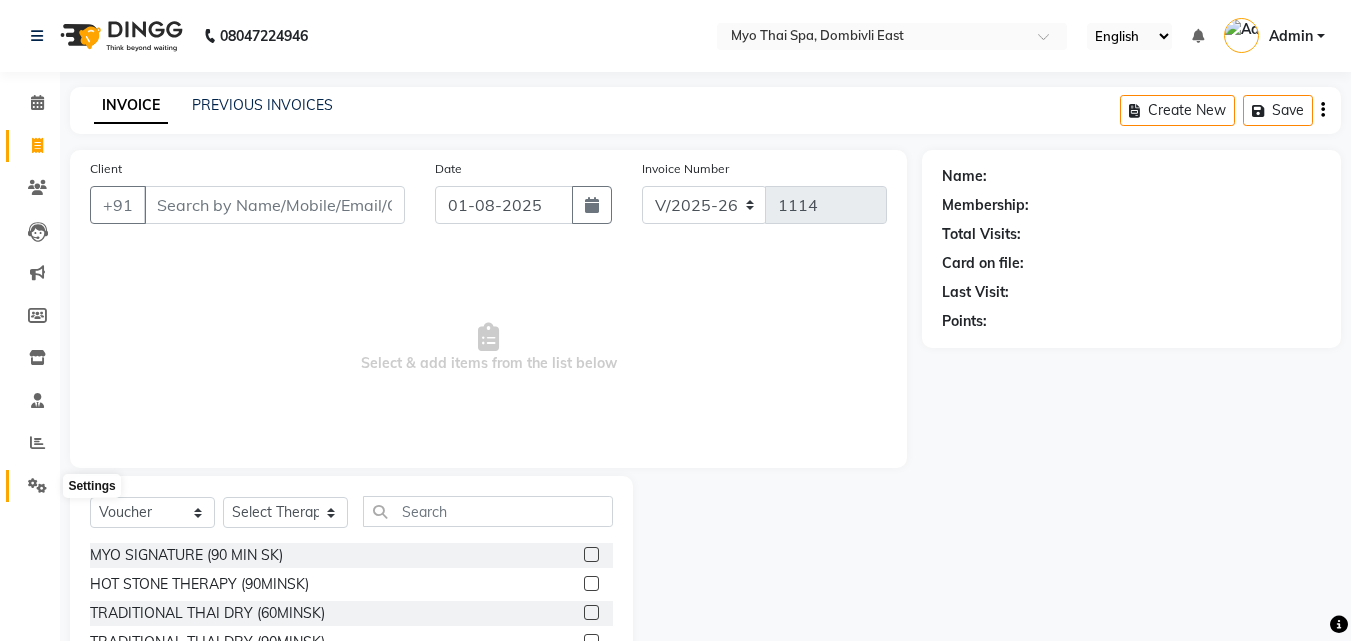 click 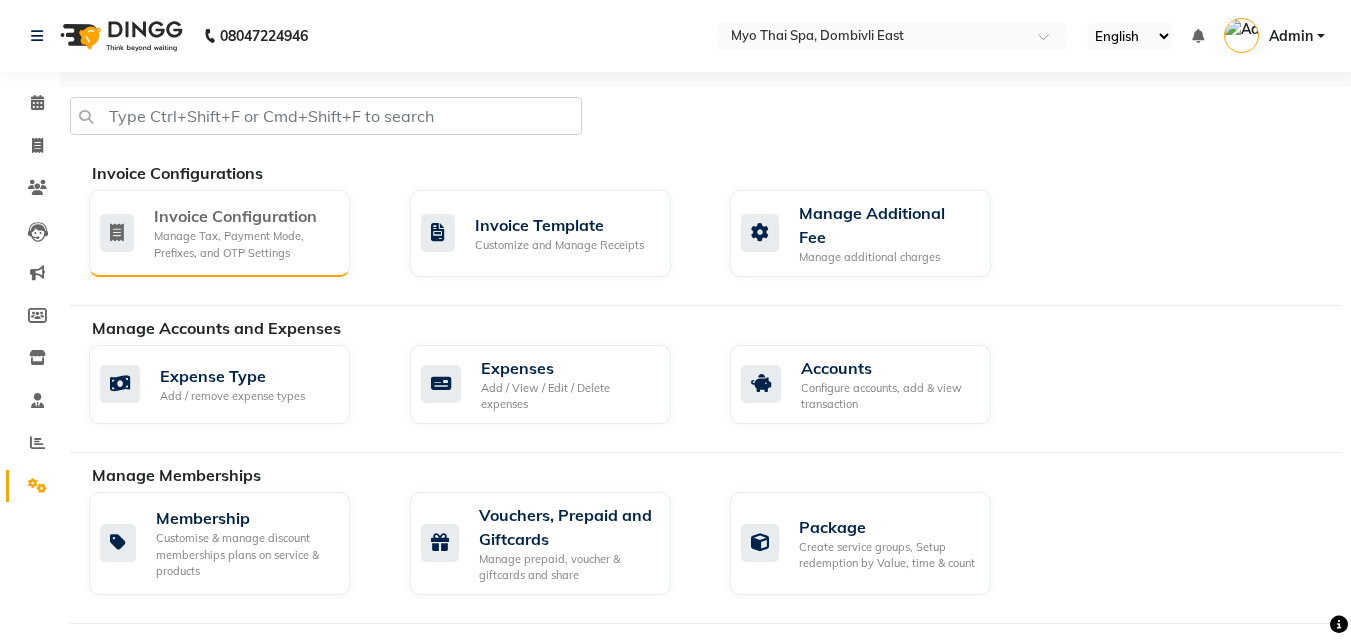 click on "Invoice Configuration" 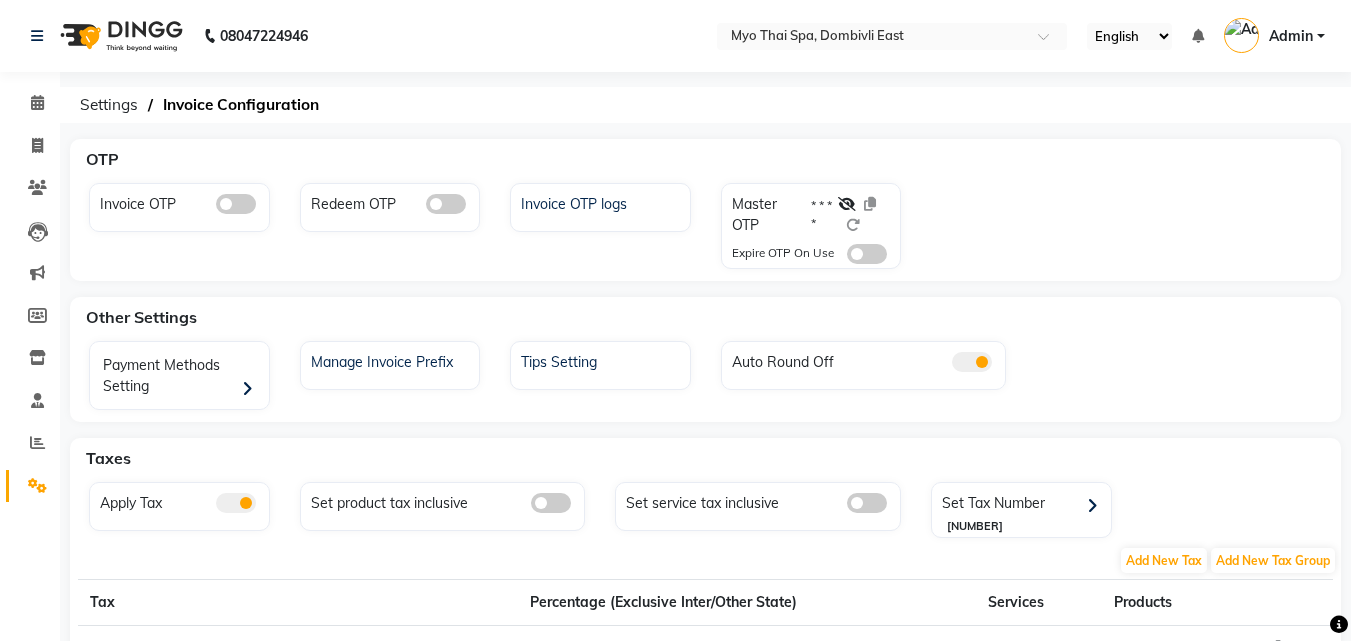 drag, startPoint x: 254, startPoint y: 204, endPoint x: 271, endPoint y: 208, distance: 17.464249 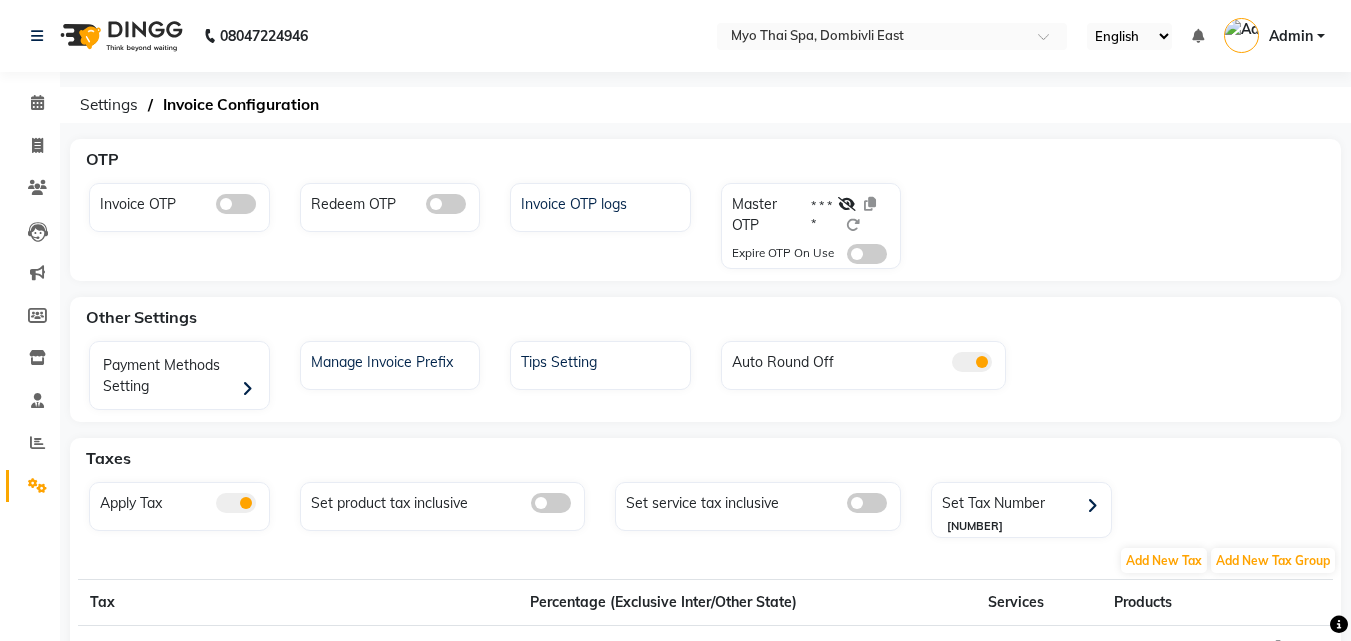 click 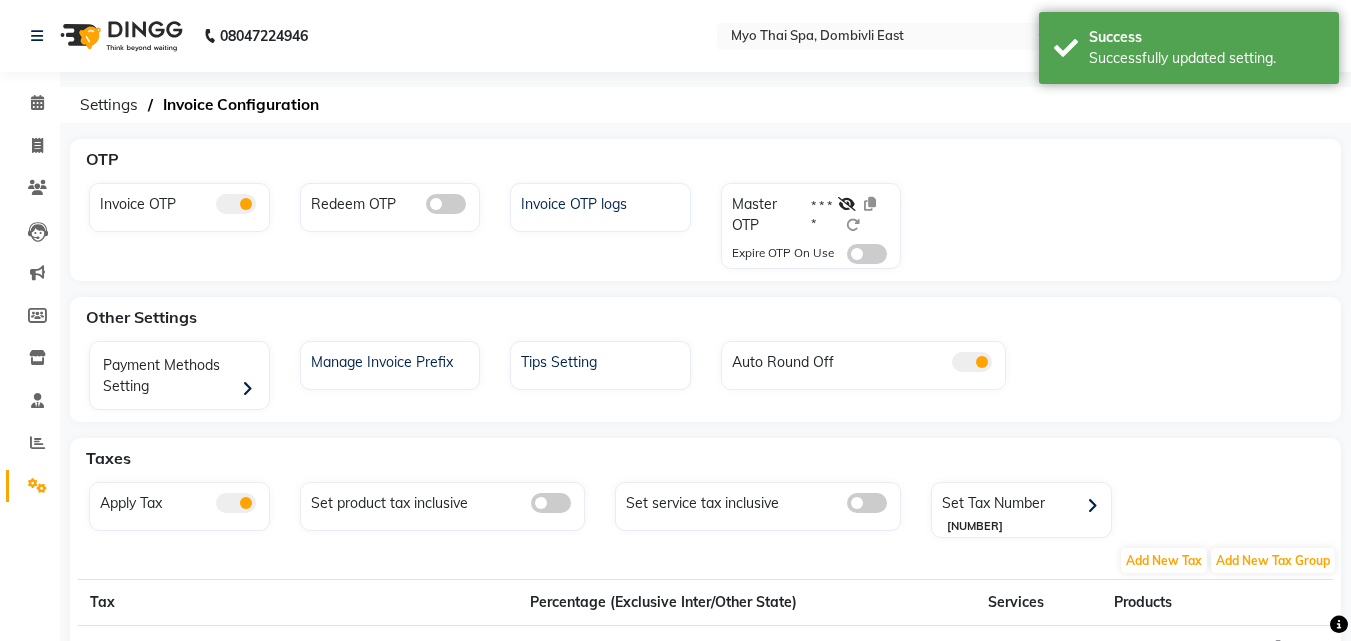 click 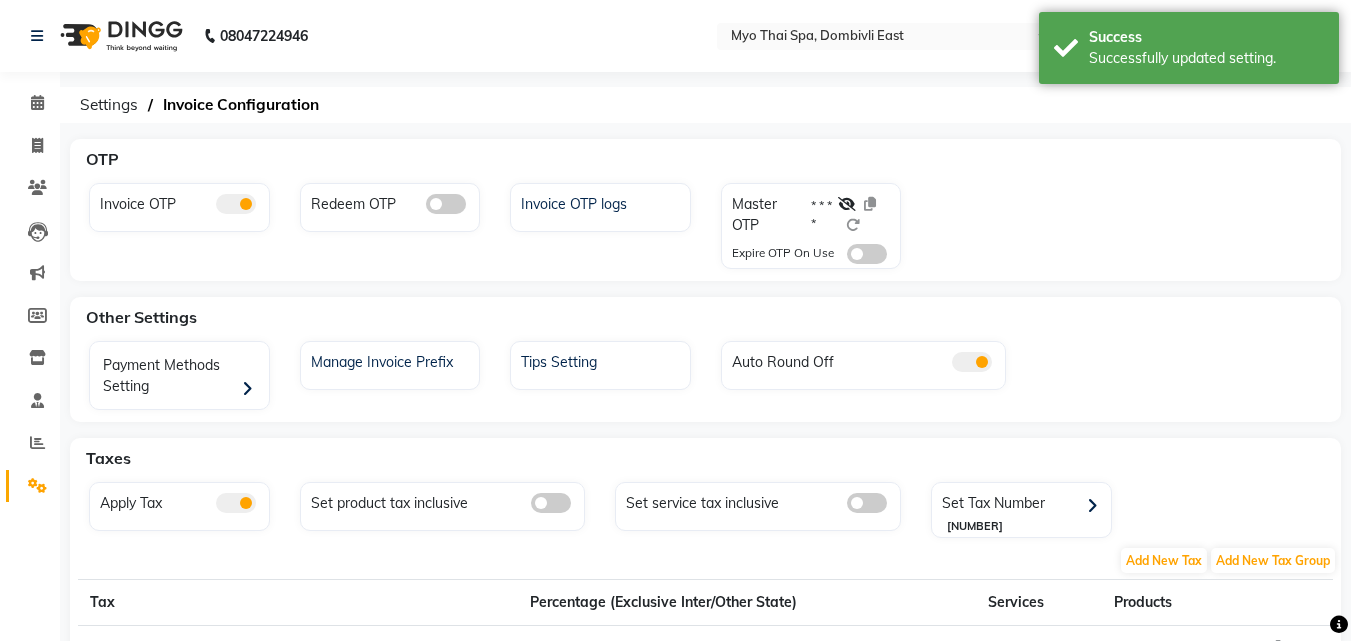 click 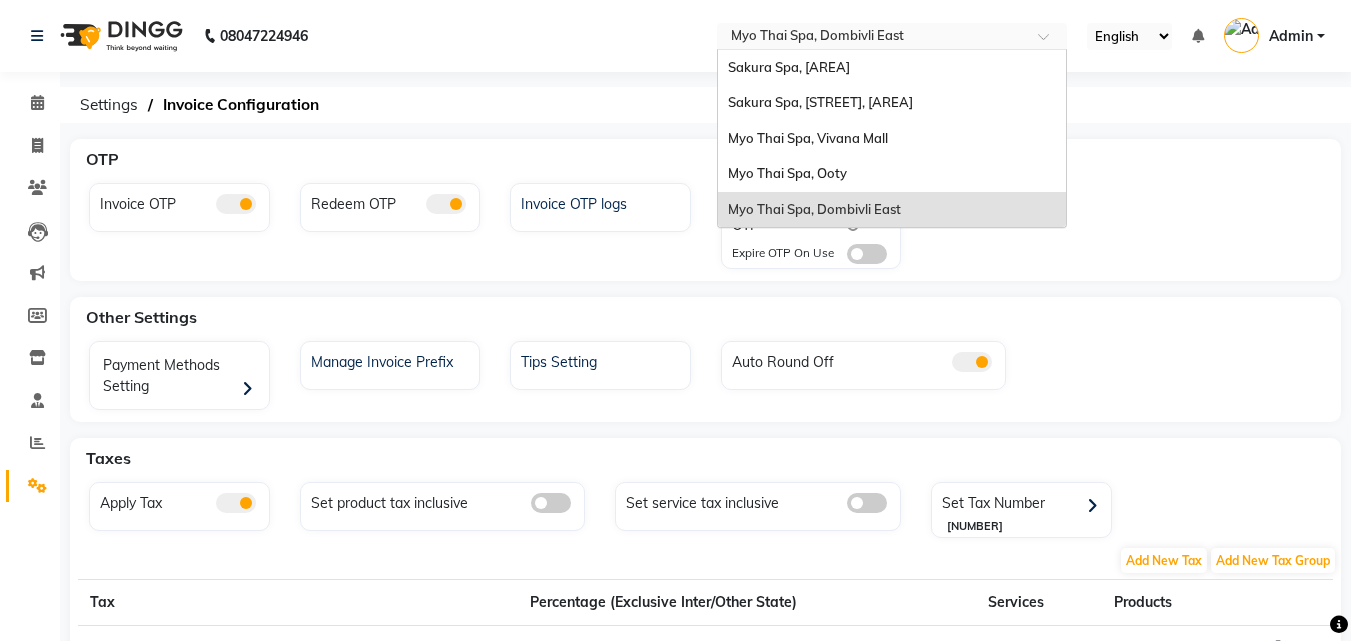 click at bounding box center [872, 38] 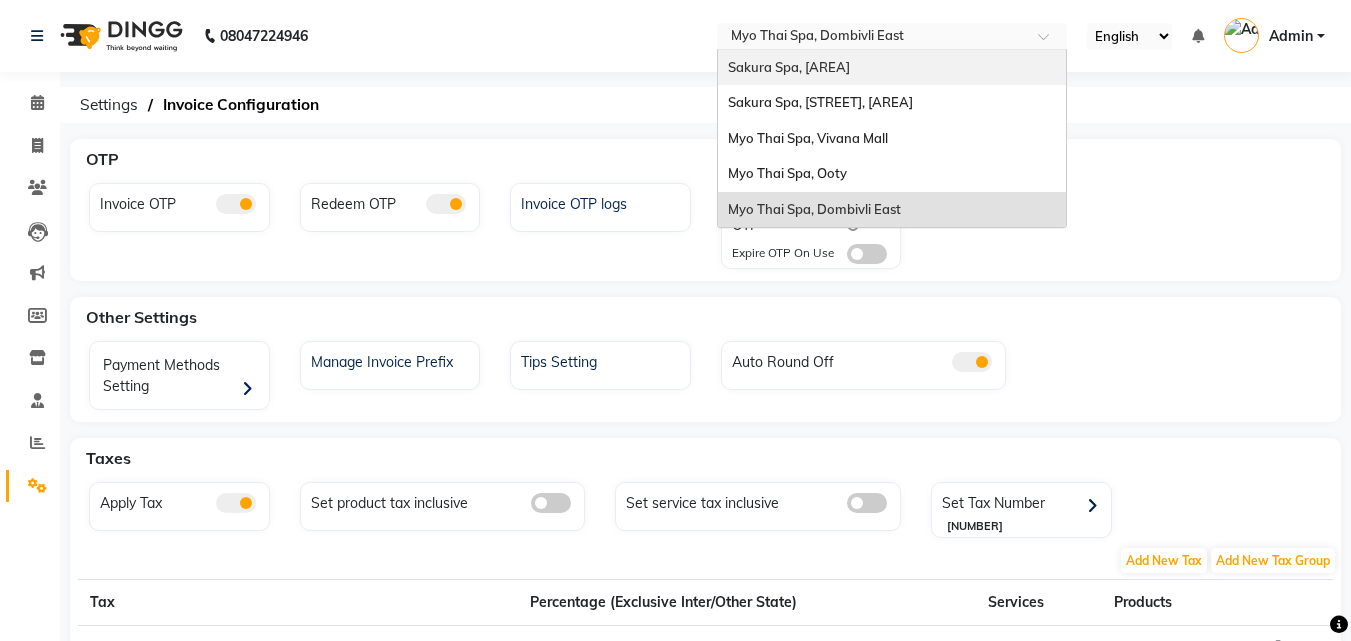 click on "Admin" at bounding box center (1291, 36) 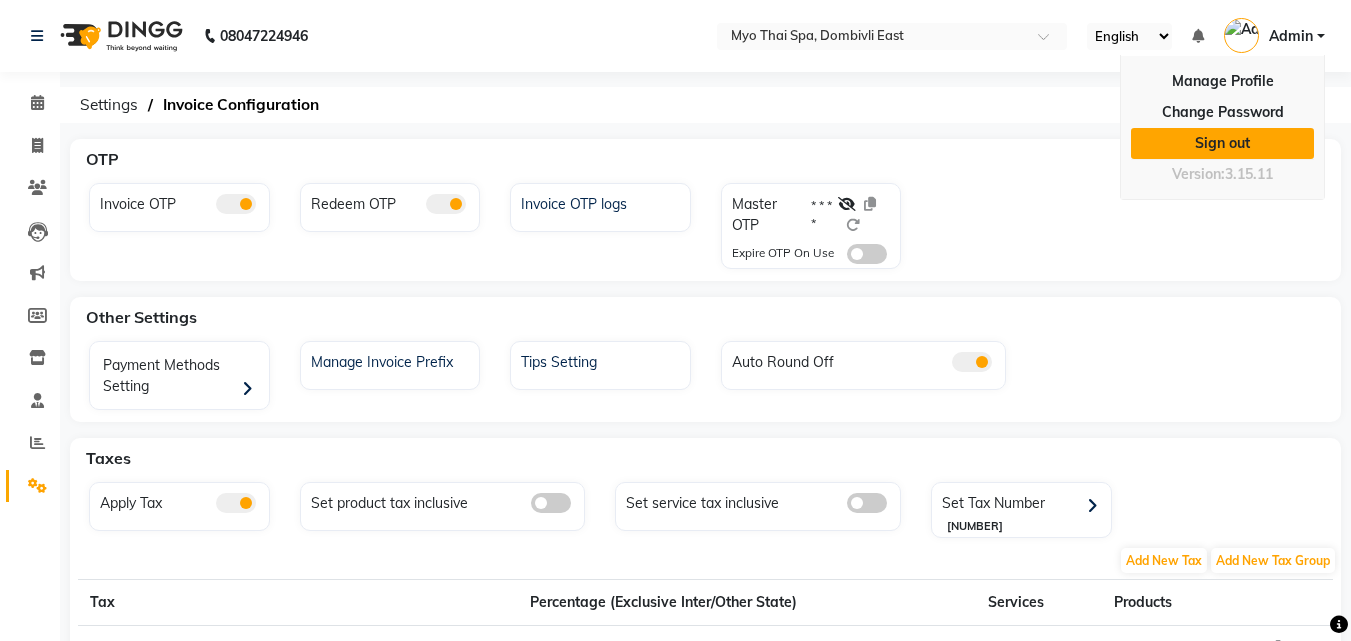 click on "Sign out" at bounding box center [1222, 143] 